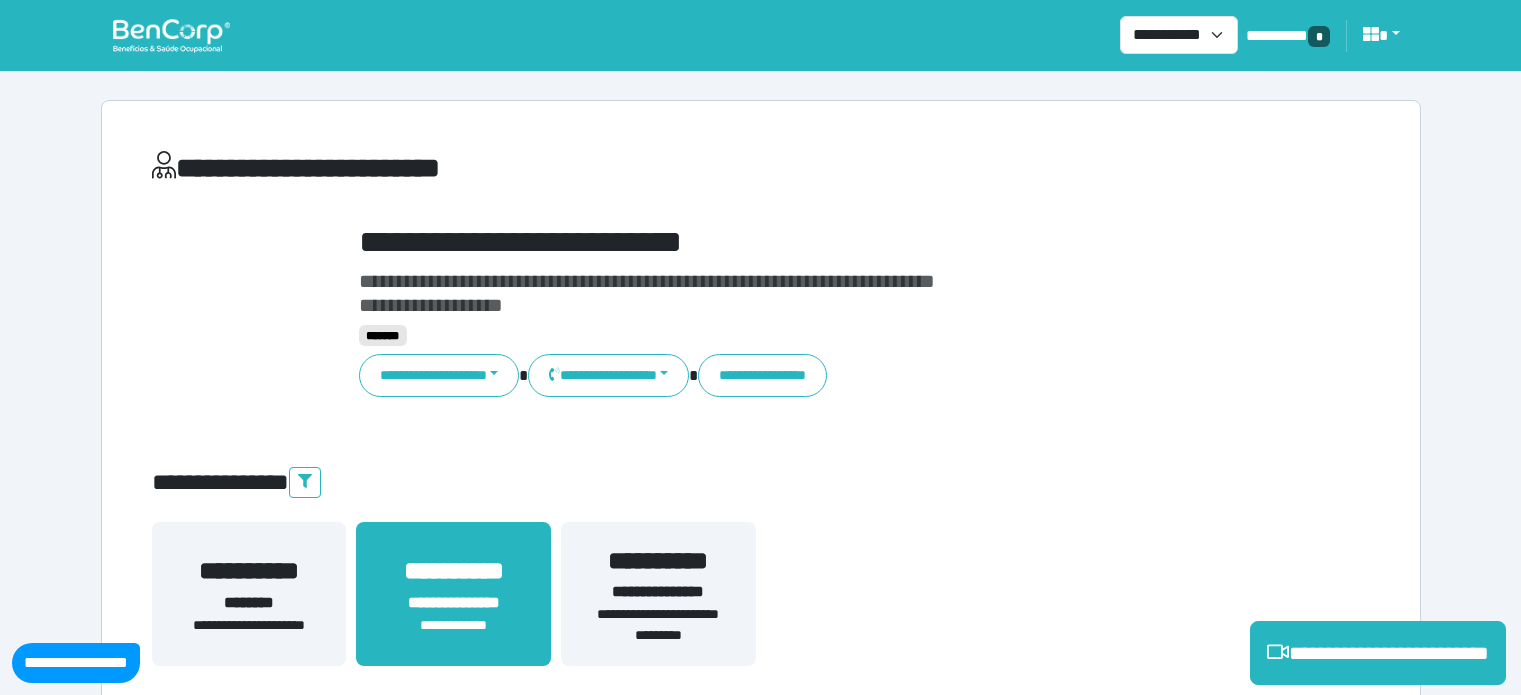 select on "**********" 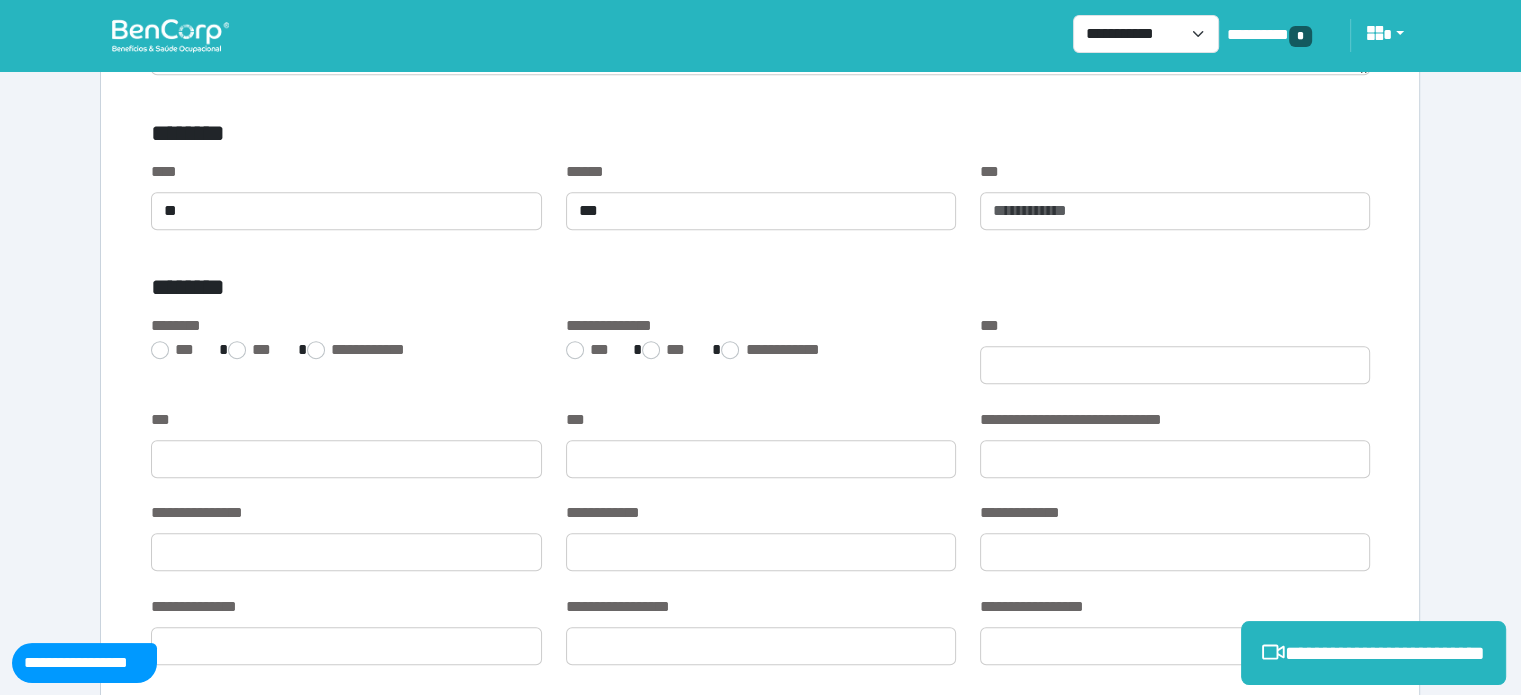 scroll, scrollTop: 1224, scrollLeft: 0, axis: vertical 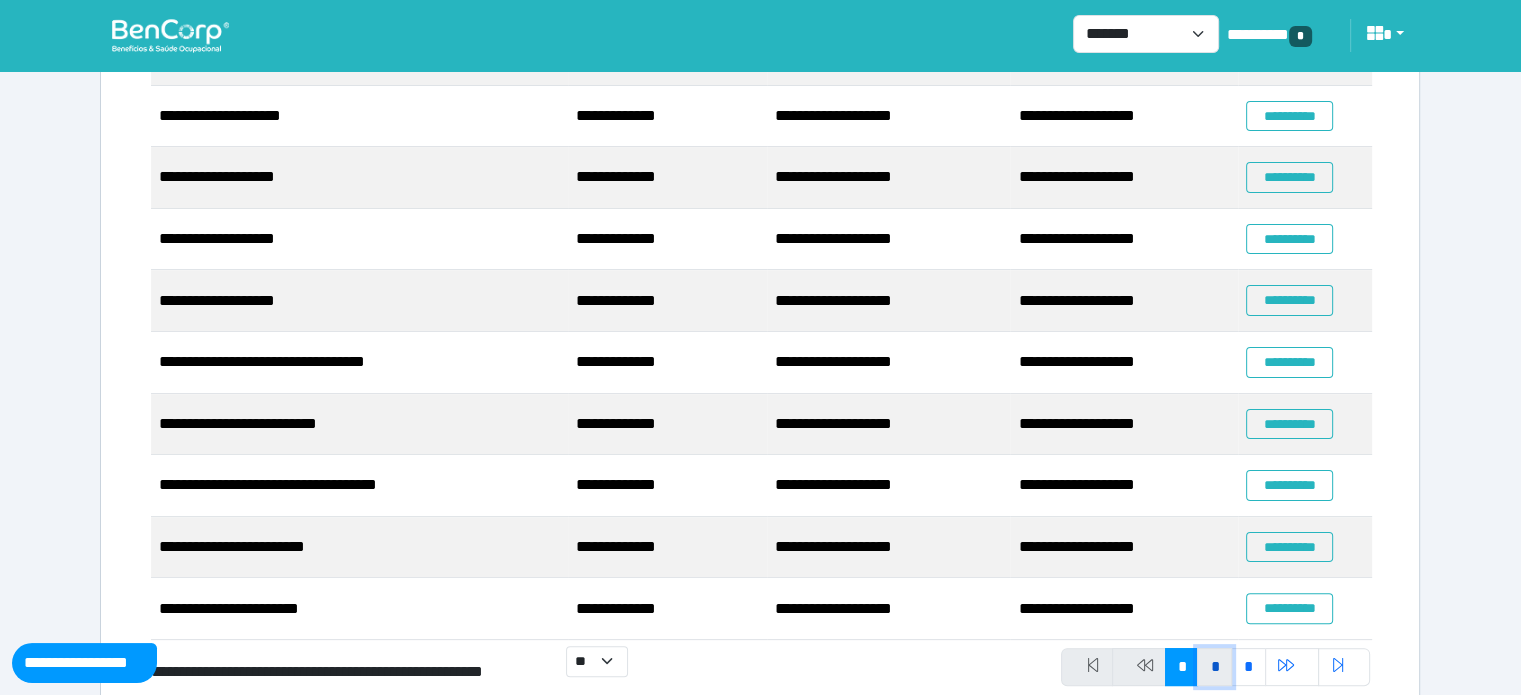 click on "*" at bounding box center [1214, 667] 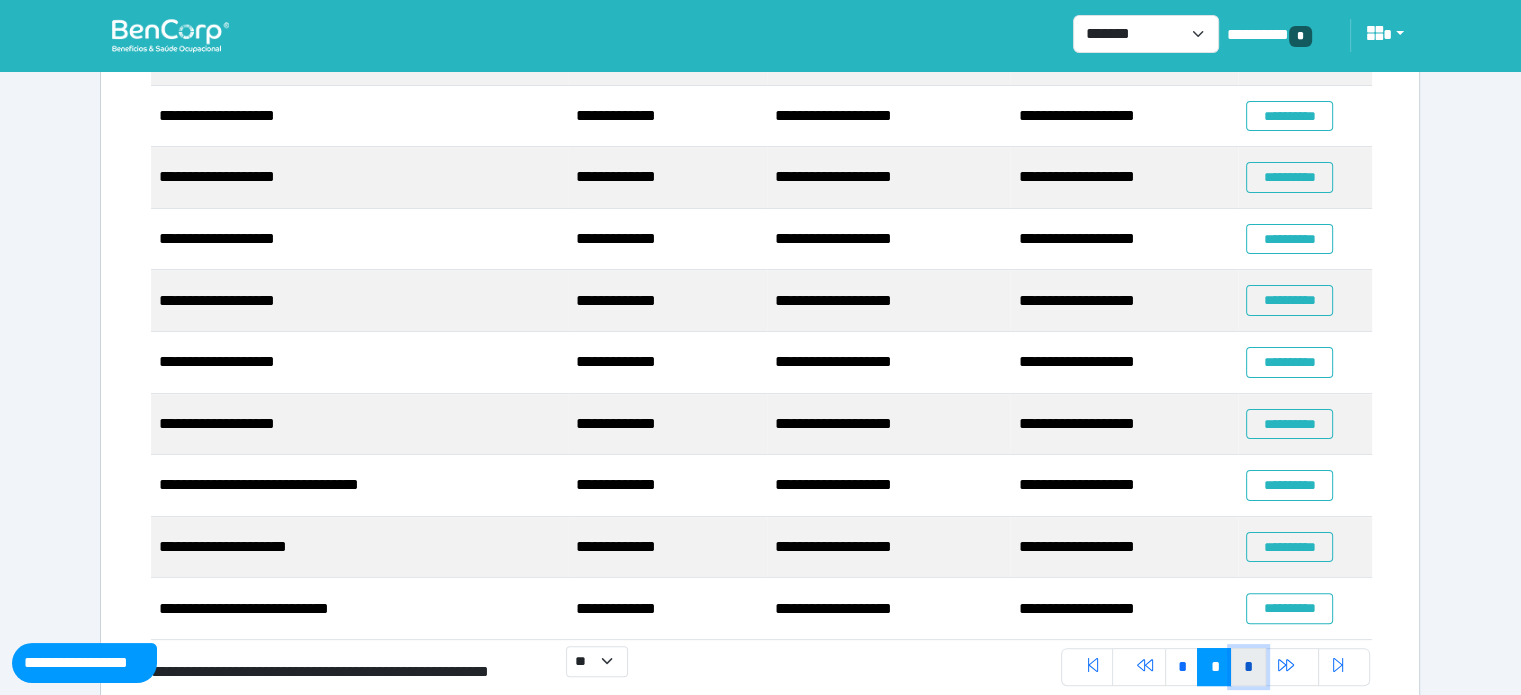 click on "*" at bounding box center [1248, 667] 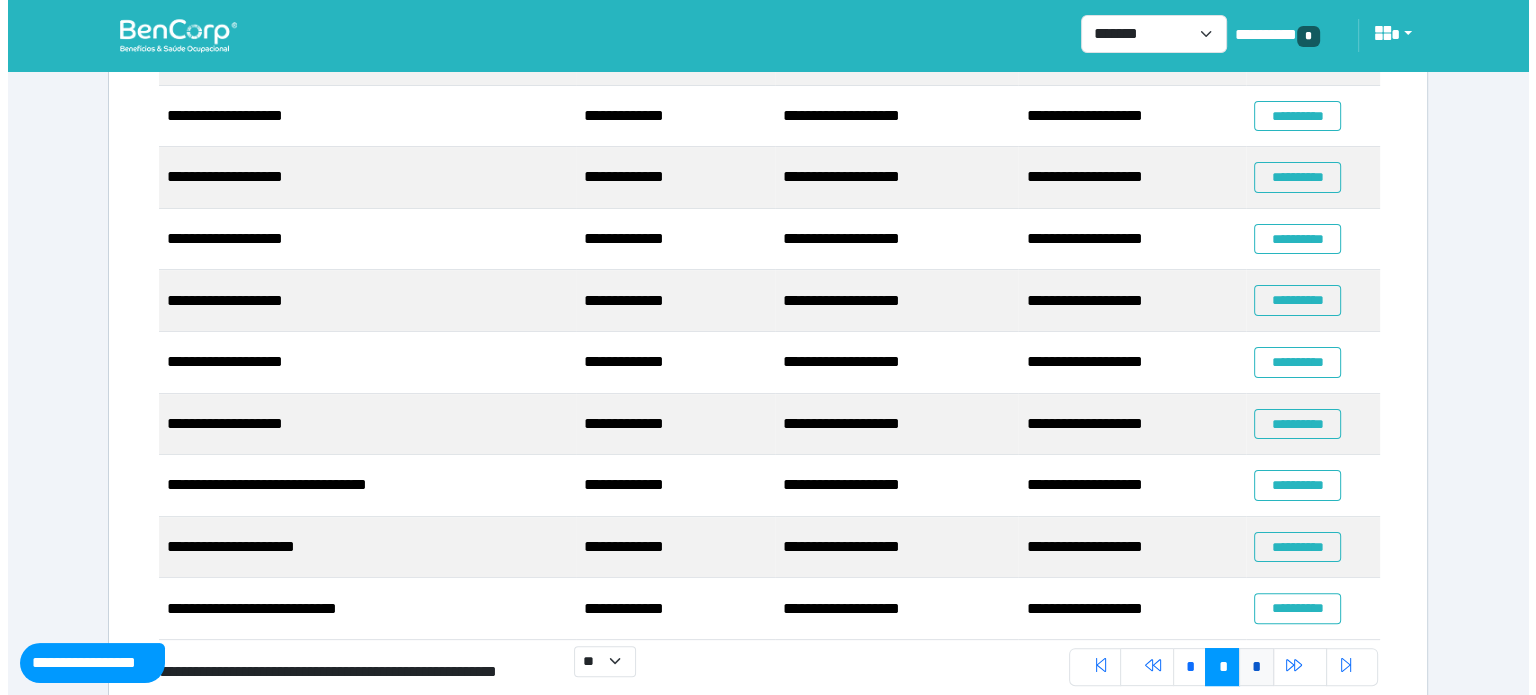 scroll, scrollTop: 0, scrollLeft: 0, axis: both 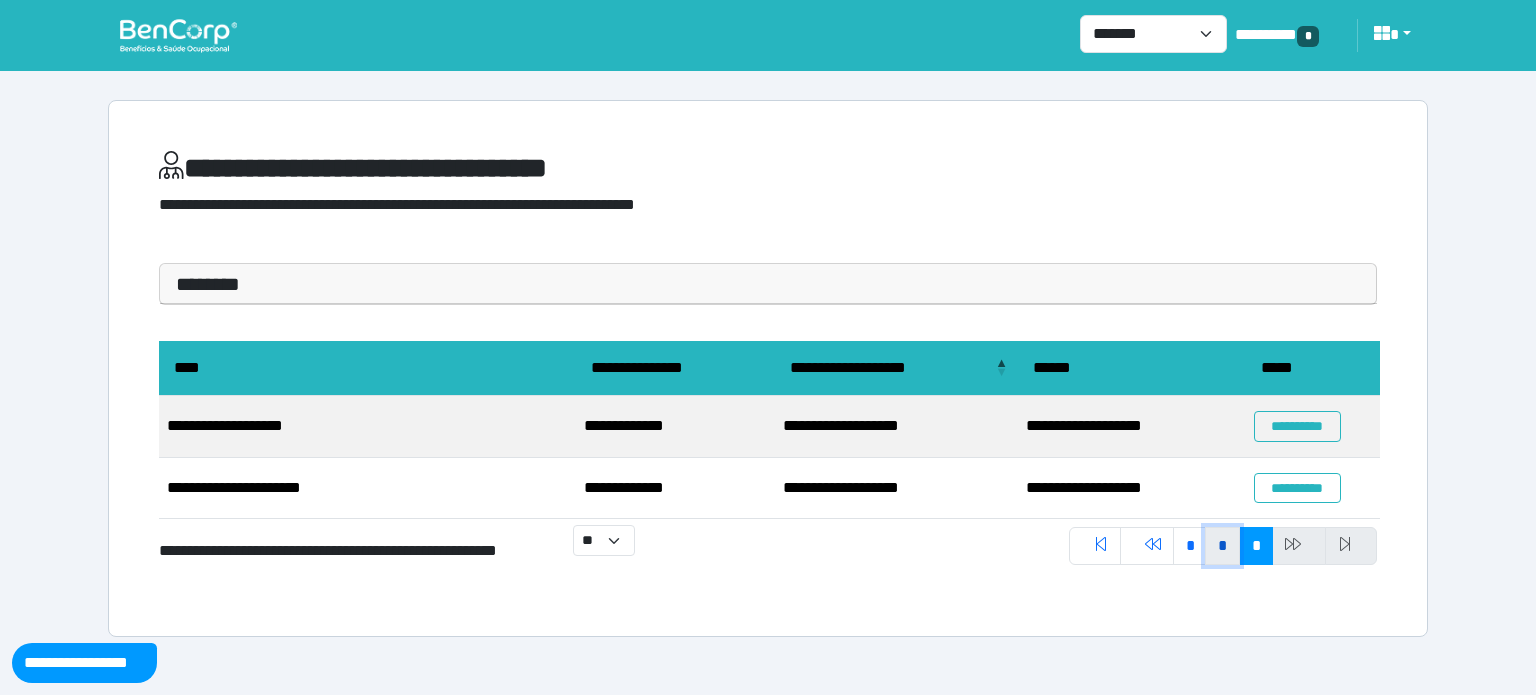 click on "*" at bounding box center (1222, 546) 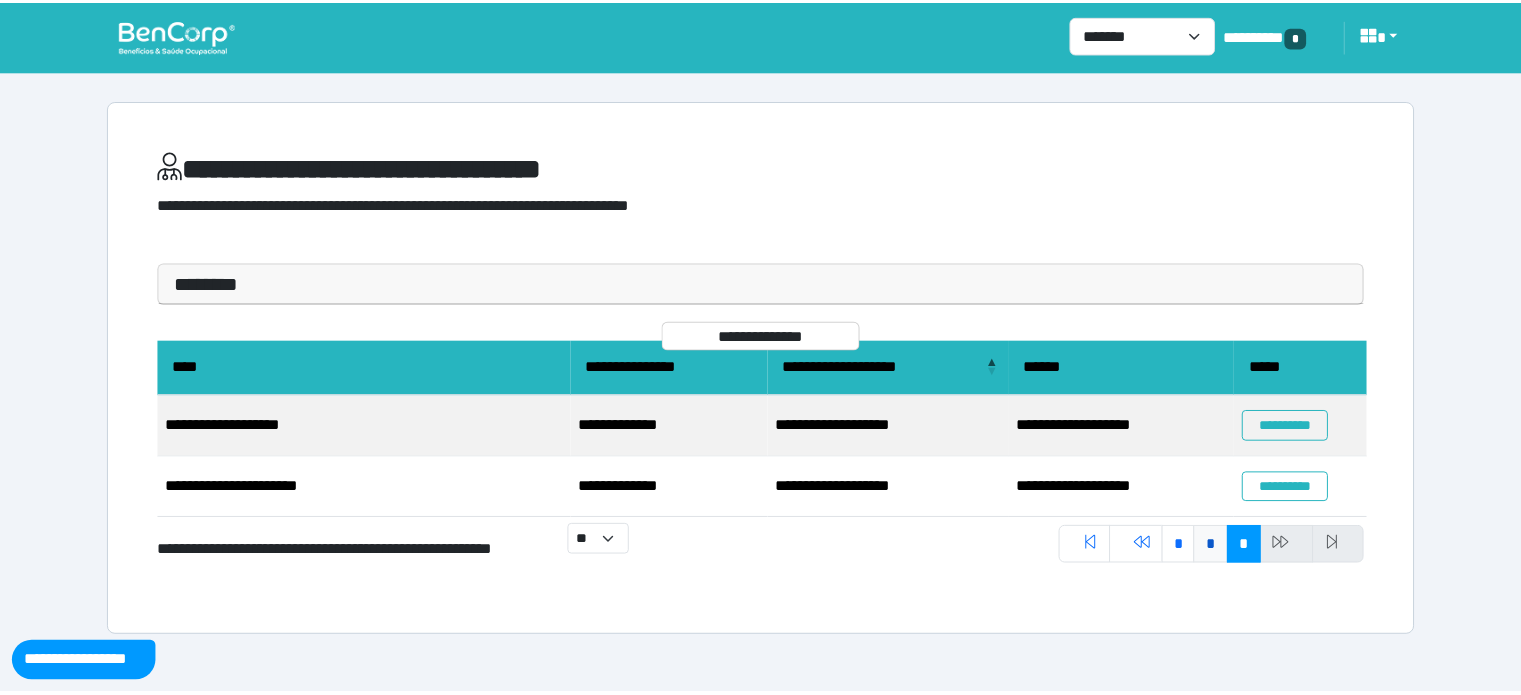 scroll, scrollTop: 452, scrollLeft: 0, axis: vertical 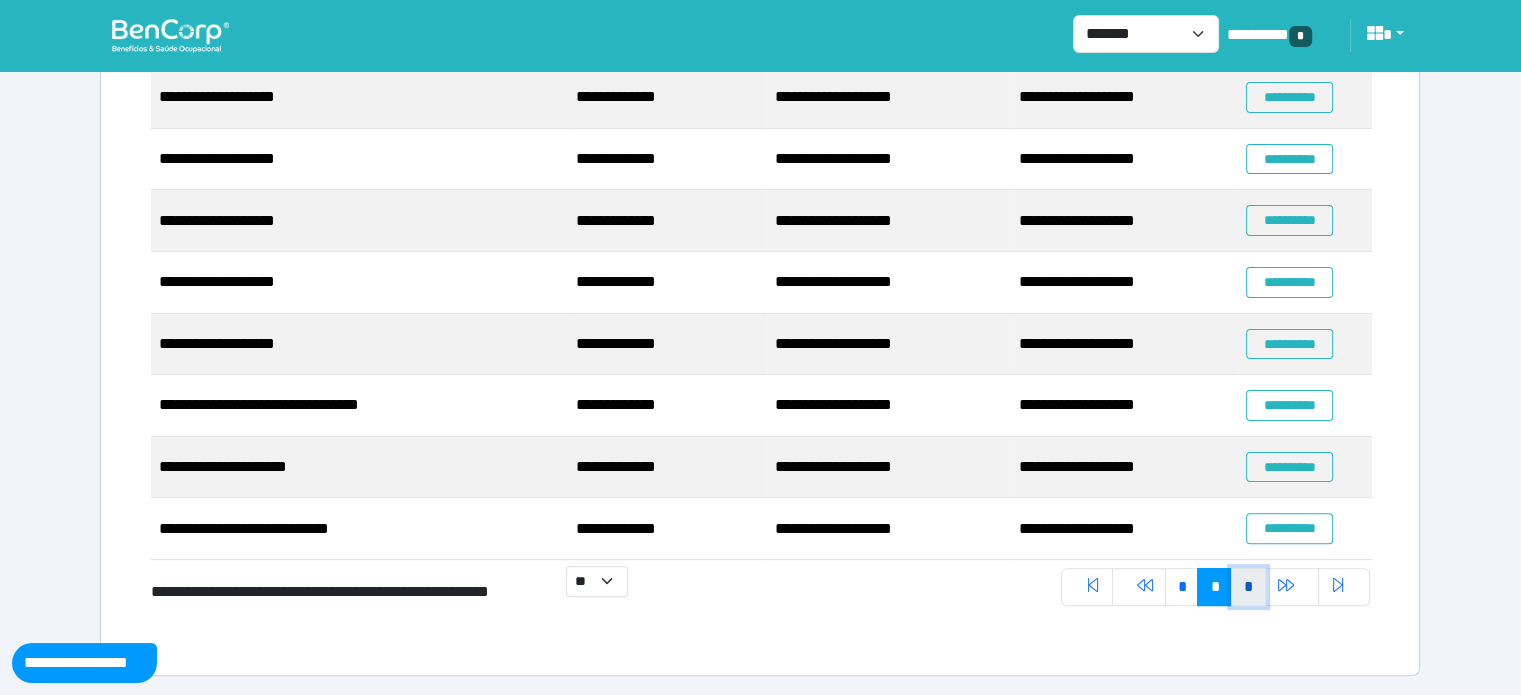click on "*" at bounding box center [1248, 587] 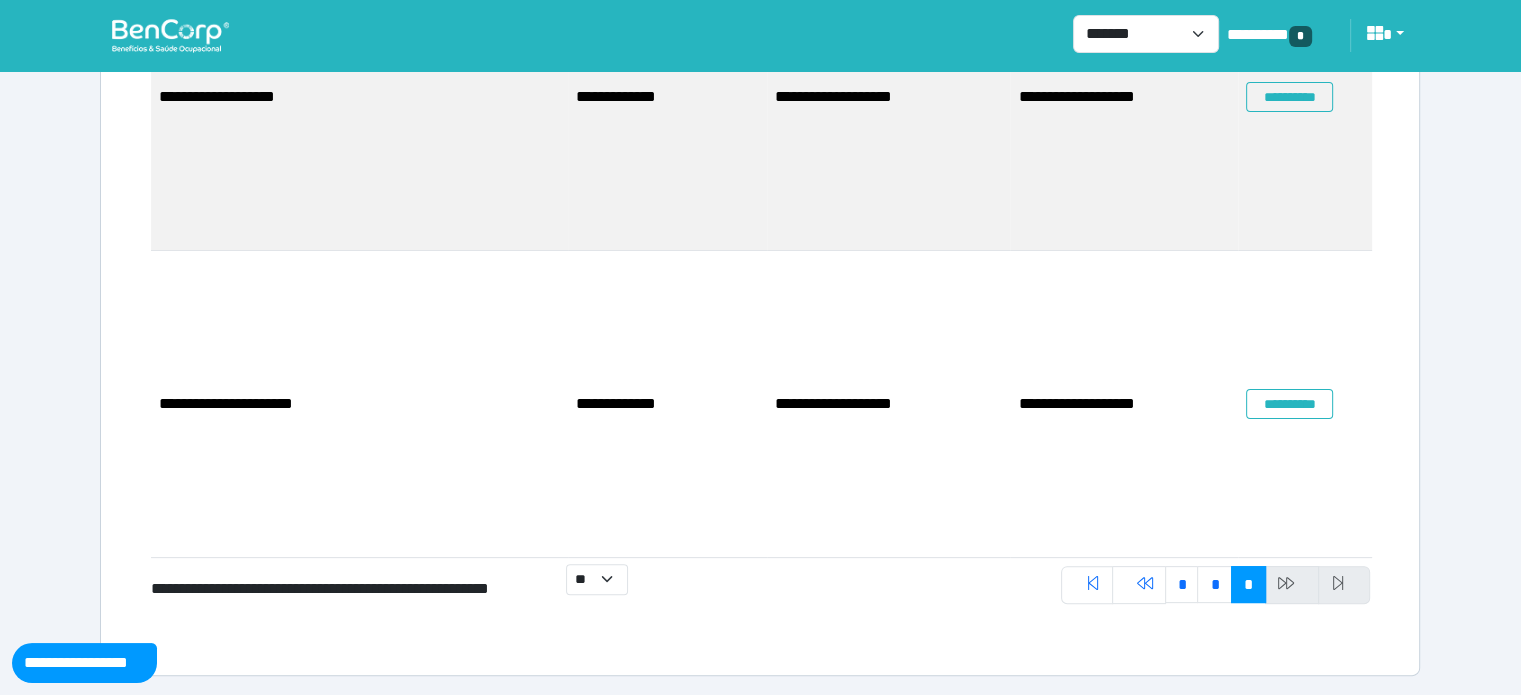 scroll, scrollTop: 0, scrollLeft: 0, axis: both 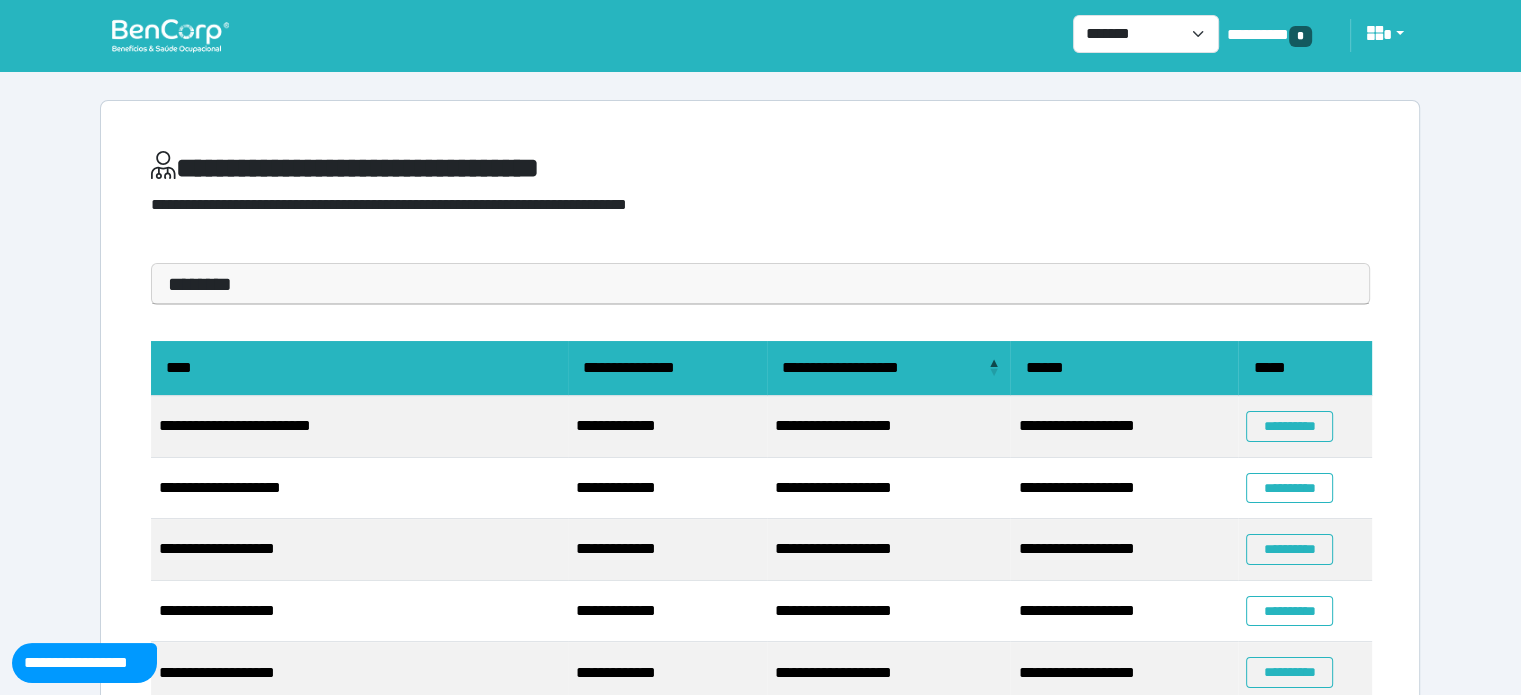 click on "********" at bounding box center (760, 284) 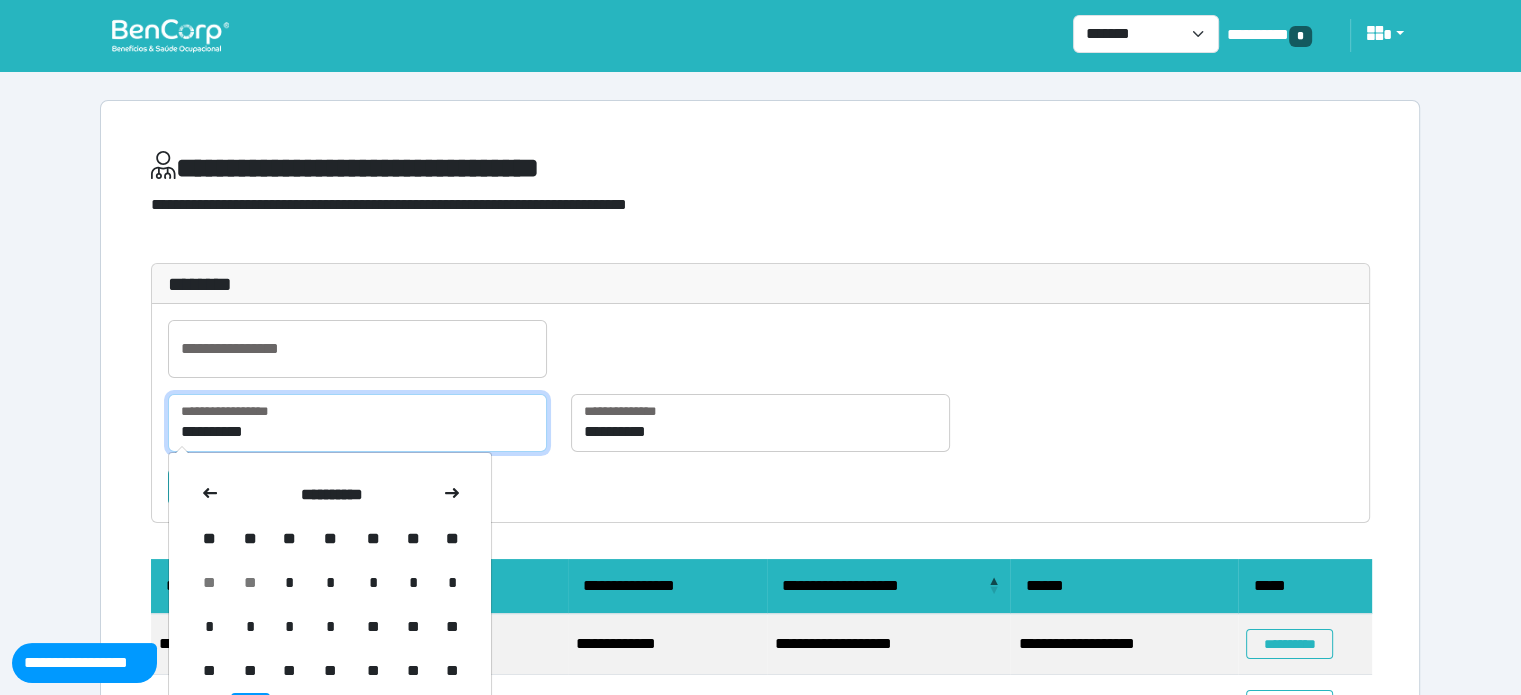 click on "**********" at bounding box center [357, 423] 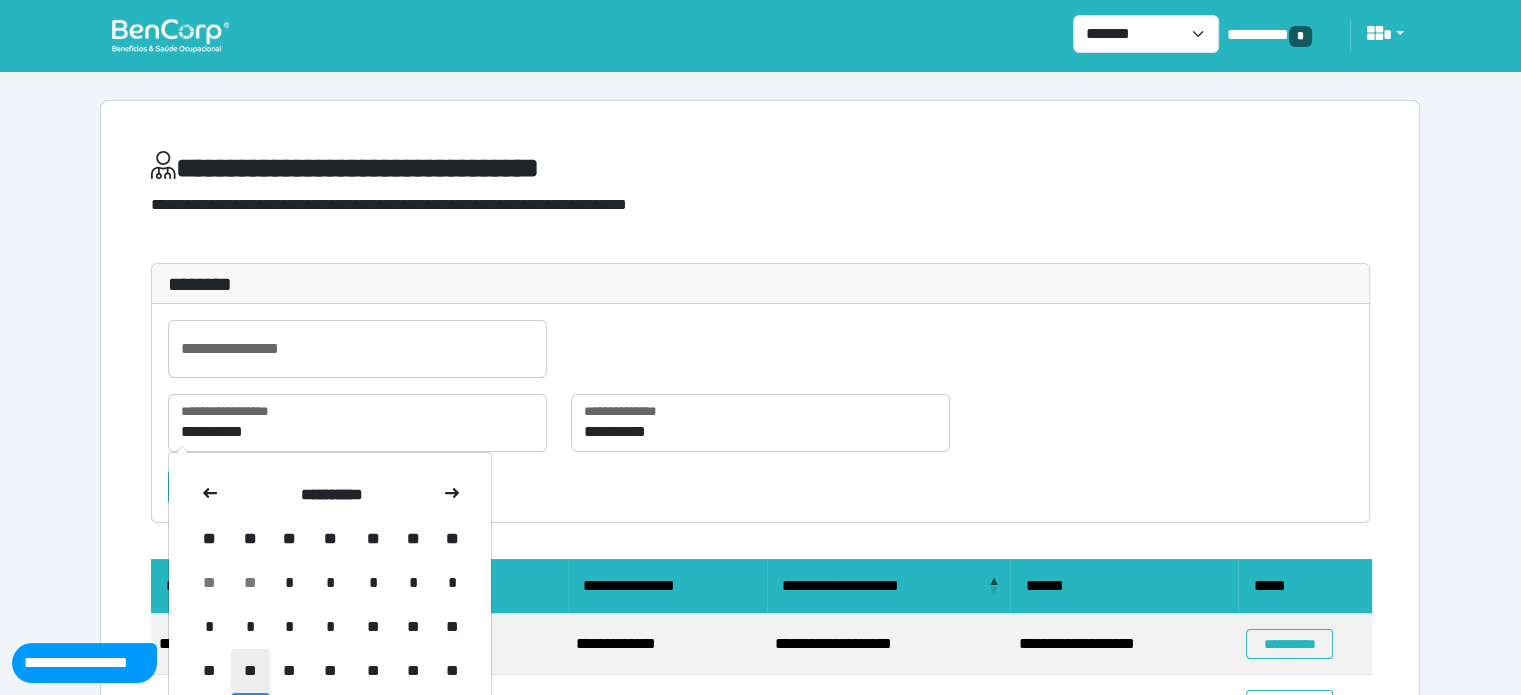 click on "**" at bounding box center [250, 671] 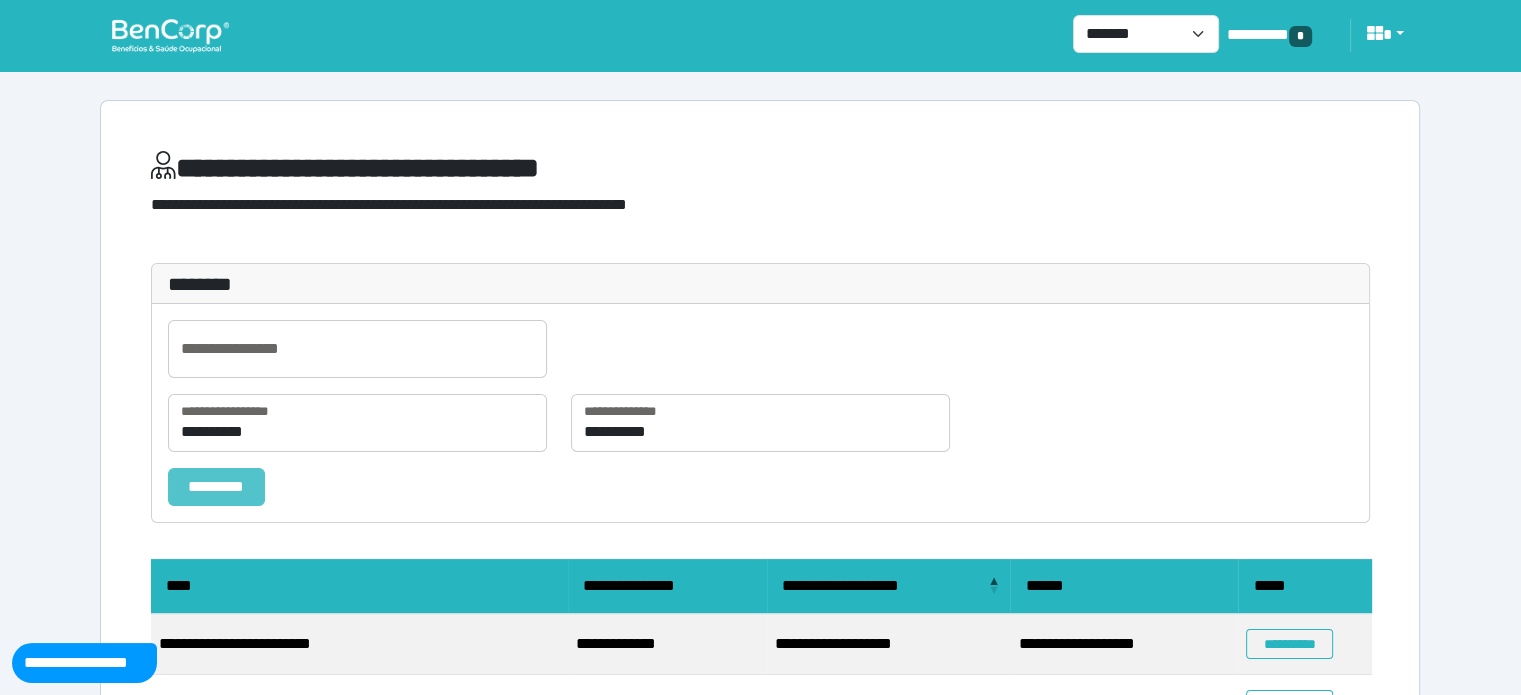 click on "*********" at bounding box center (216, 487) 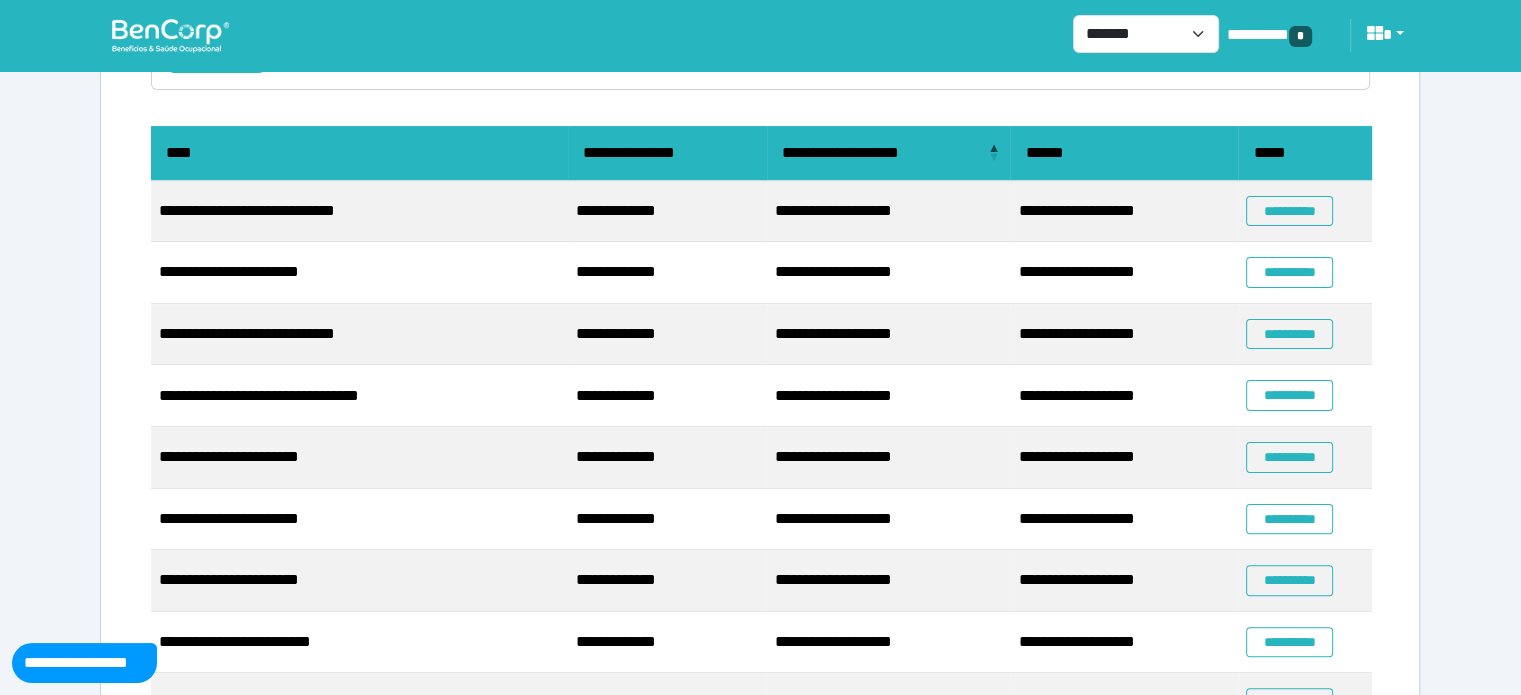 scroll, scrollTop: 435, scrollLeft: 0, axis: vertical 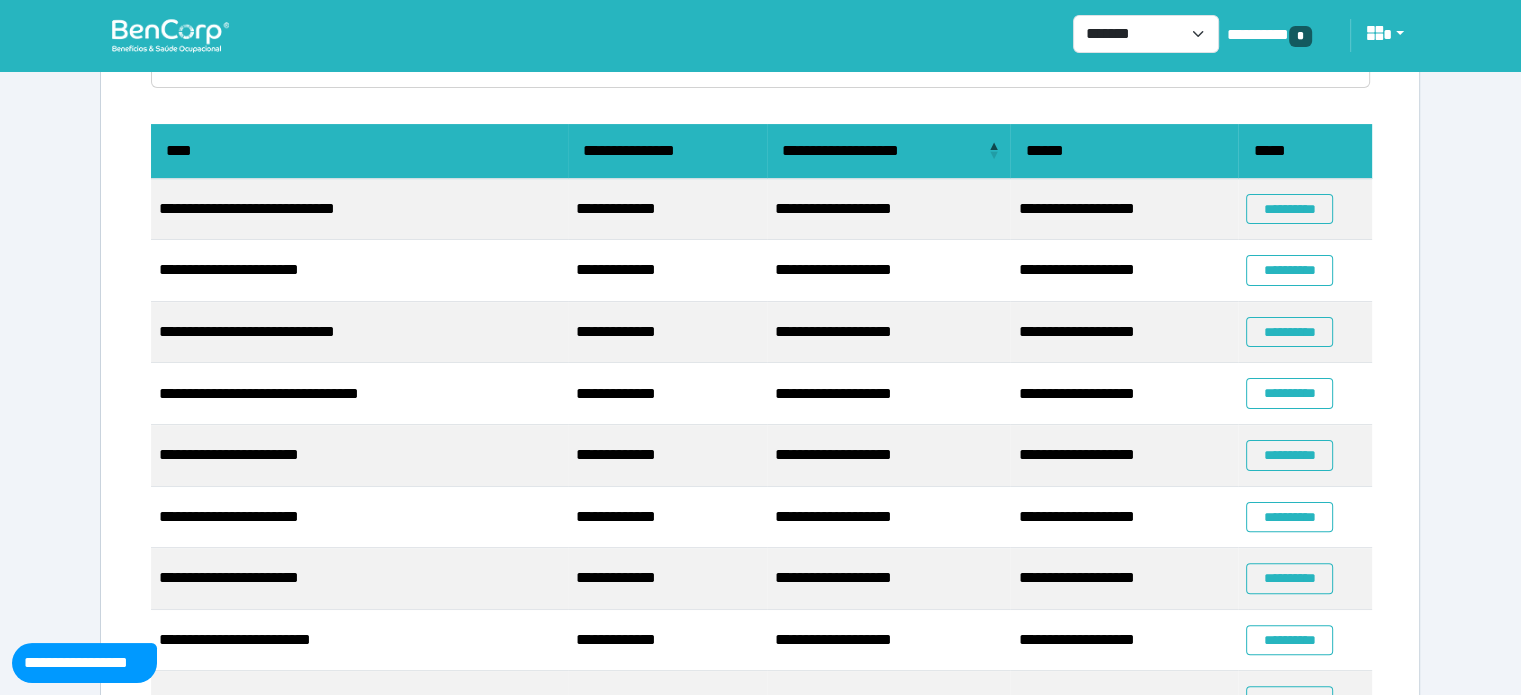 type 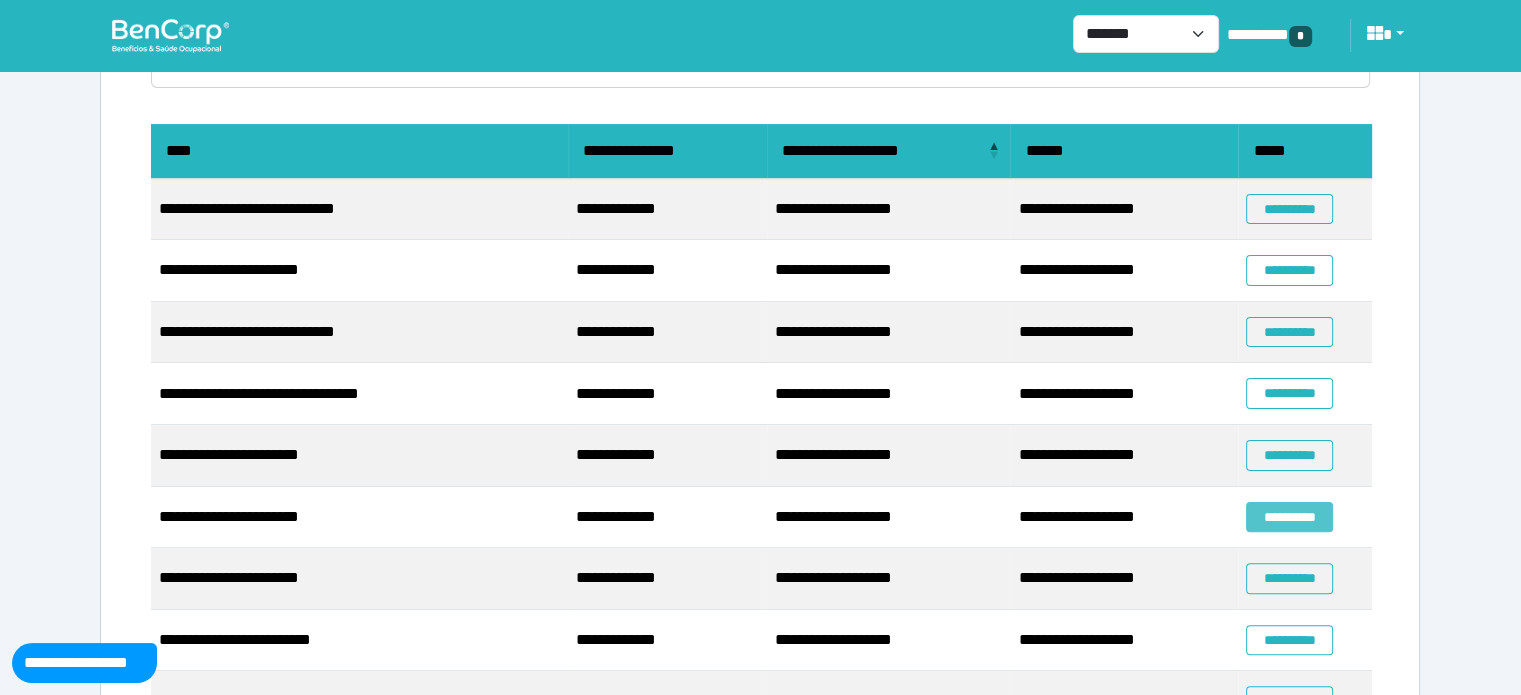 click on "**********" at bounding box center [1289, 517] 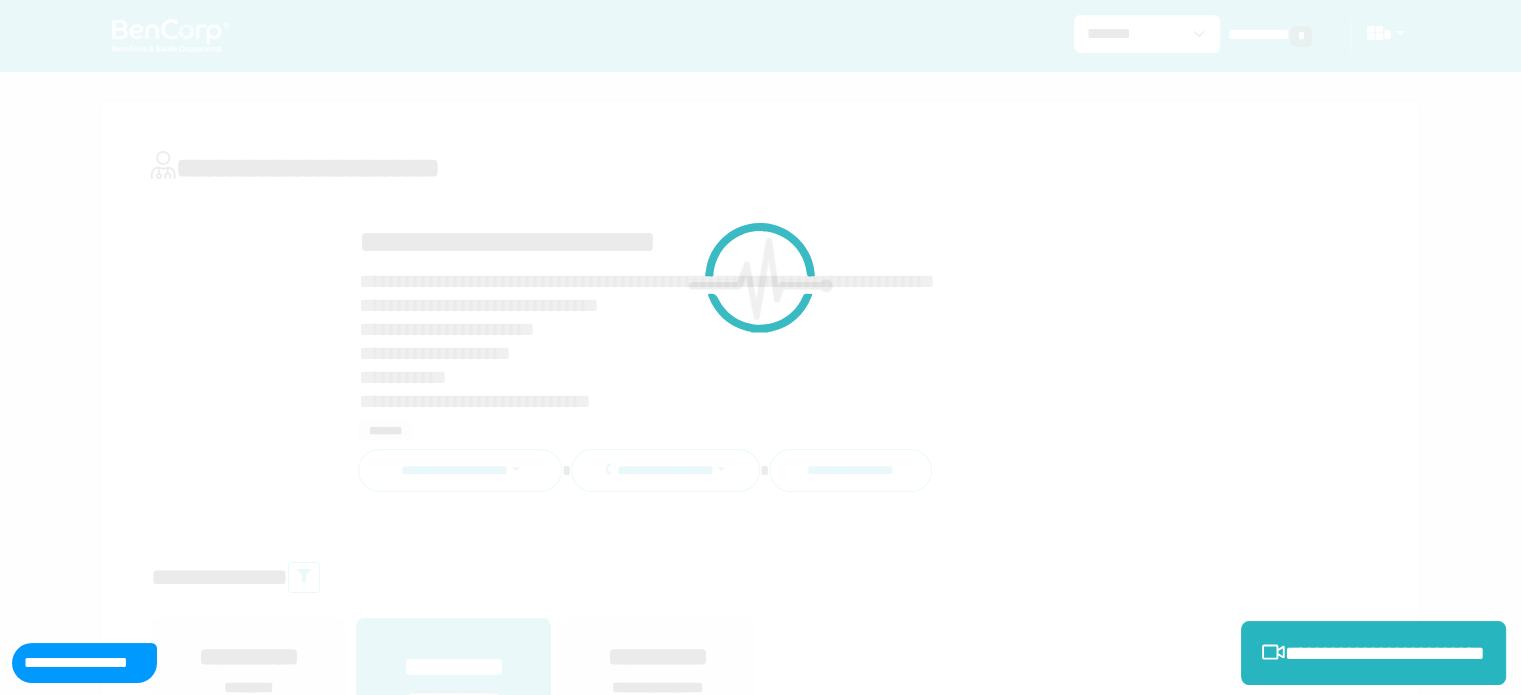 scroll, scrollTop: 0, scrollLeft: 0, axis: both 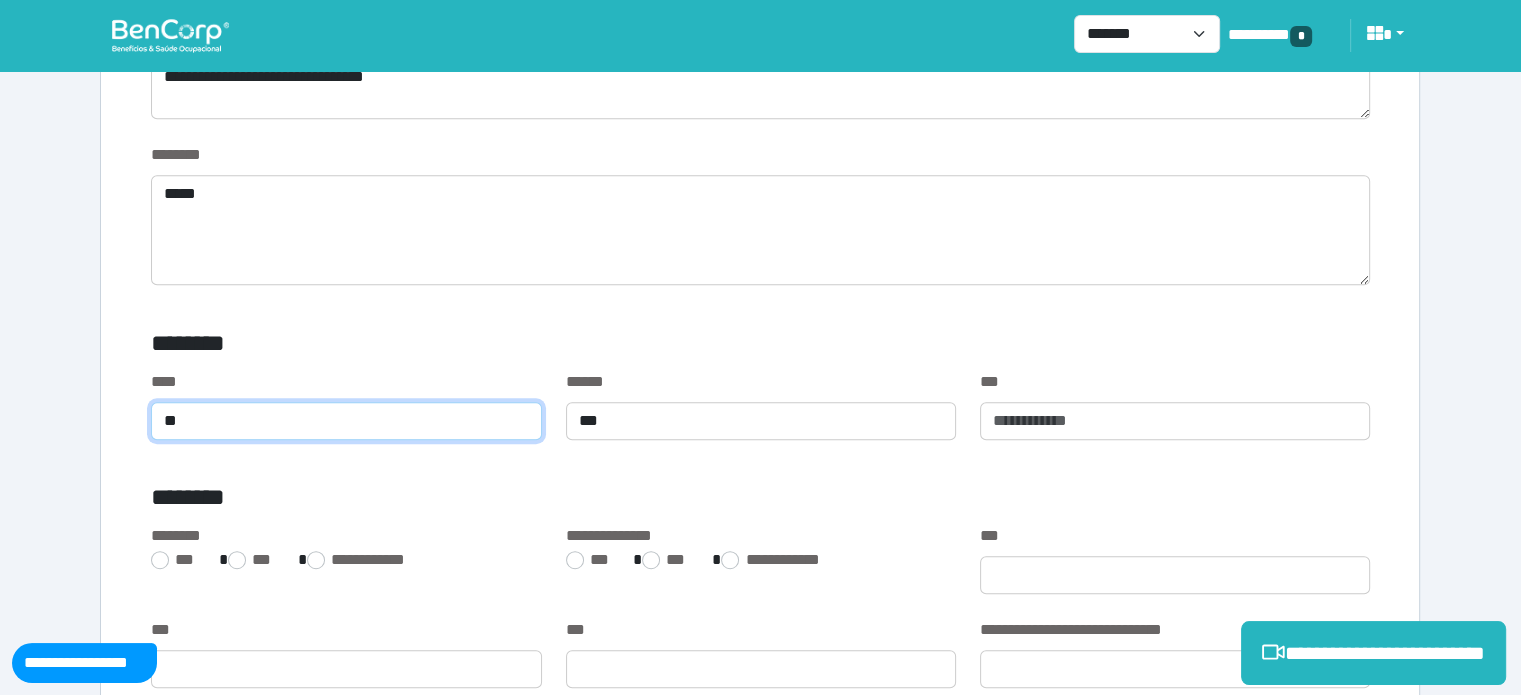 click on "**" at bounding box center [346, 421] 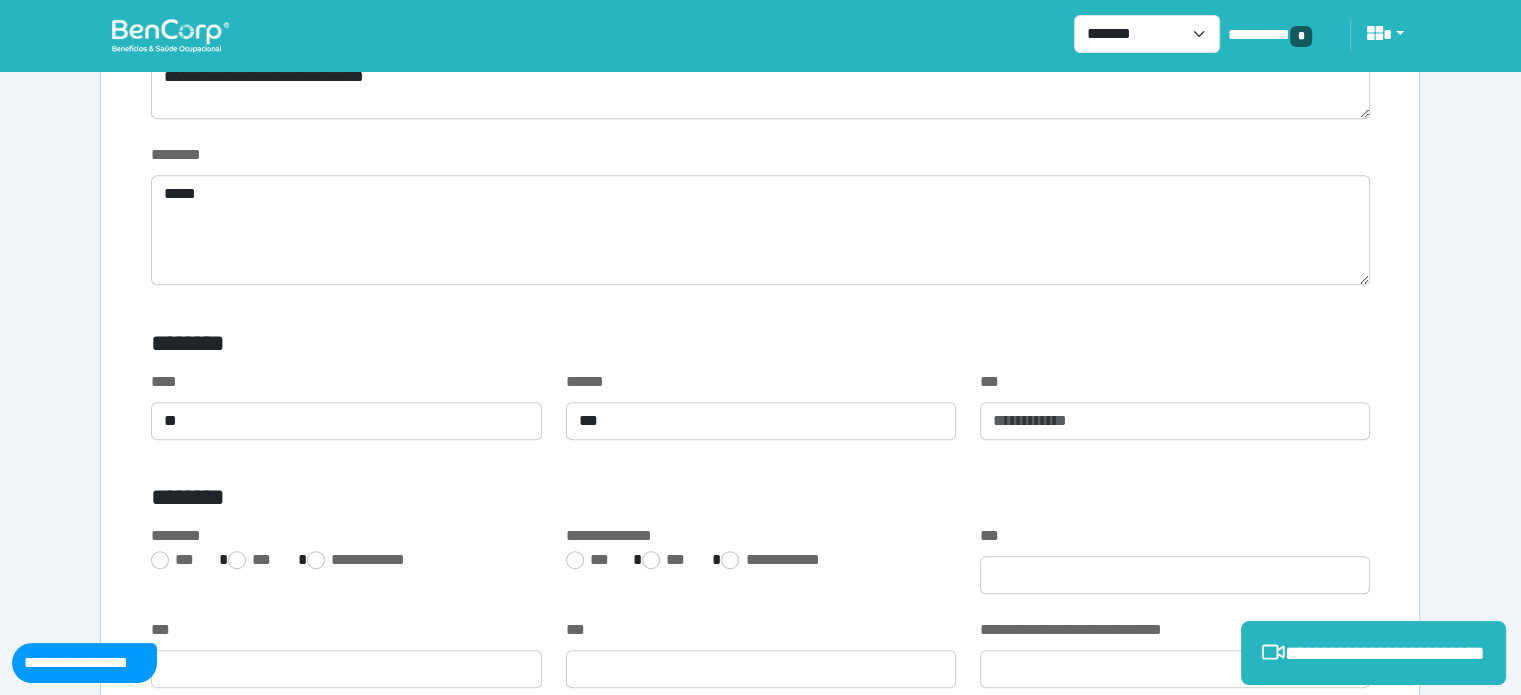 click on "******
***" at bounding box center [761, 417] 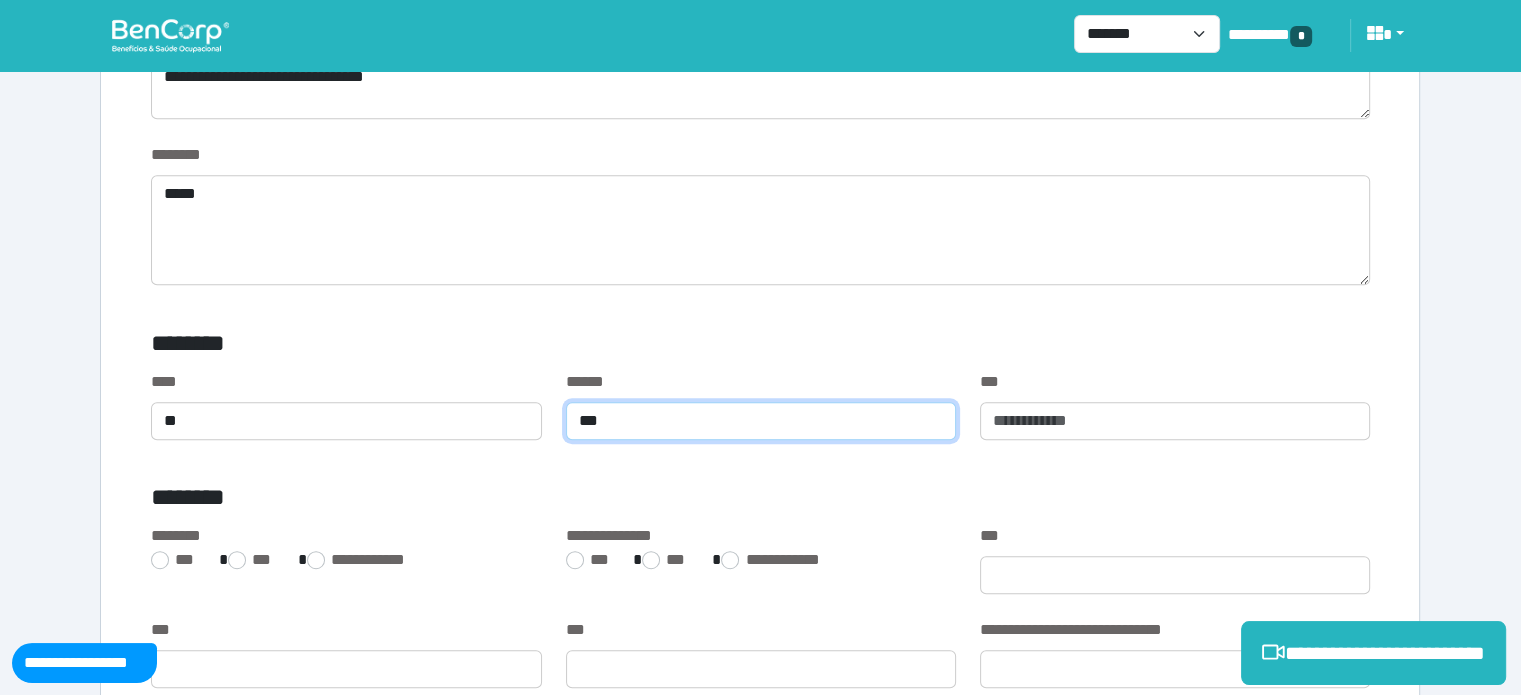 click on "***" at bounding box center [761, 421] 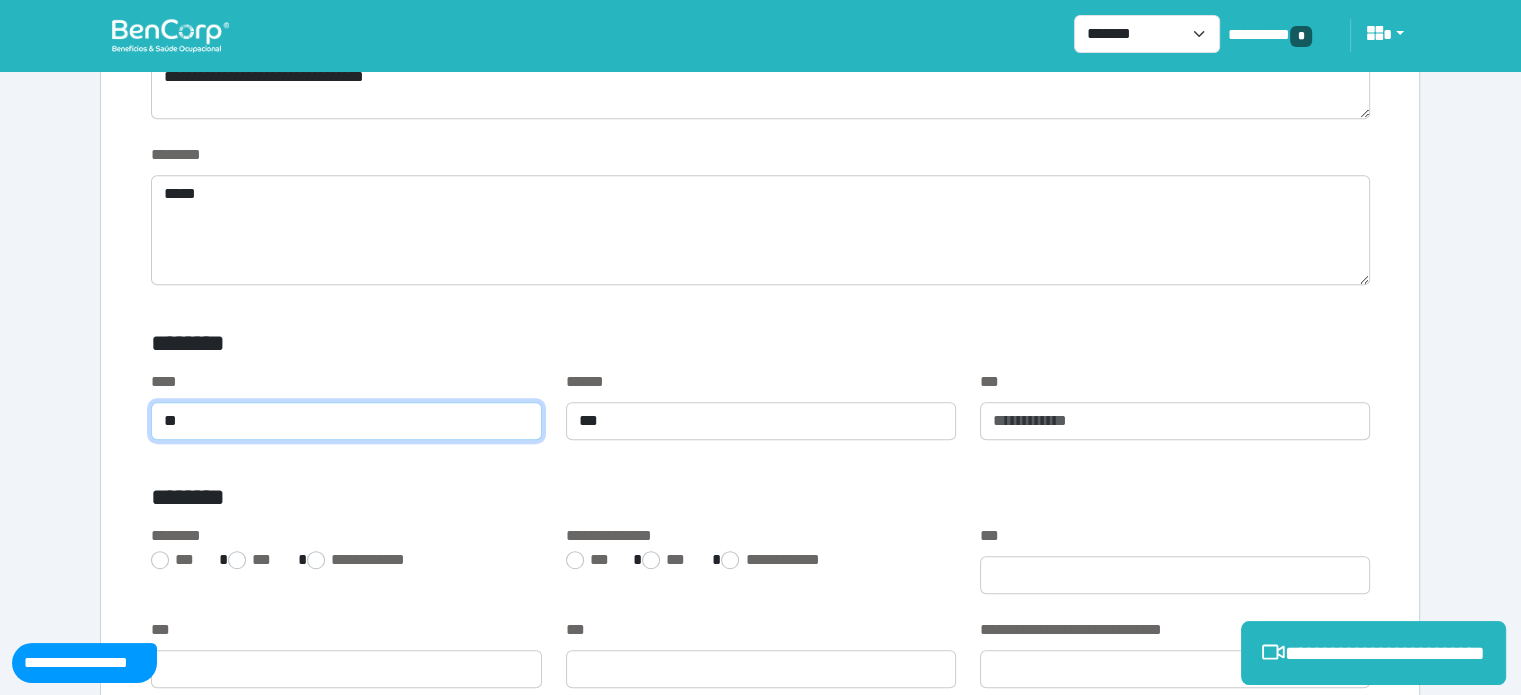 click on "**" at bounding box center [346, 421] 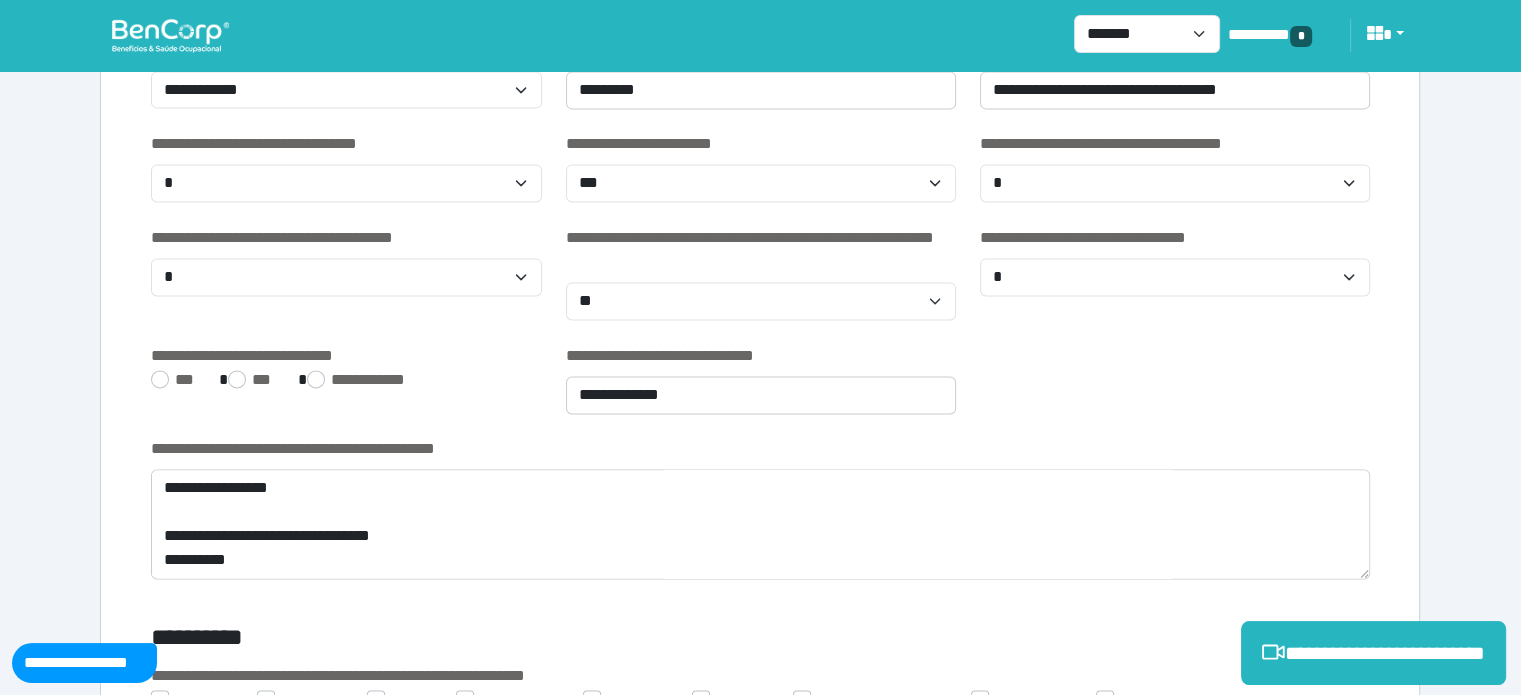 scroll, scrollTop: 2842, scrollLeft: 0, axis: vertical 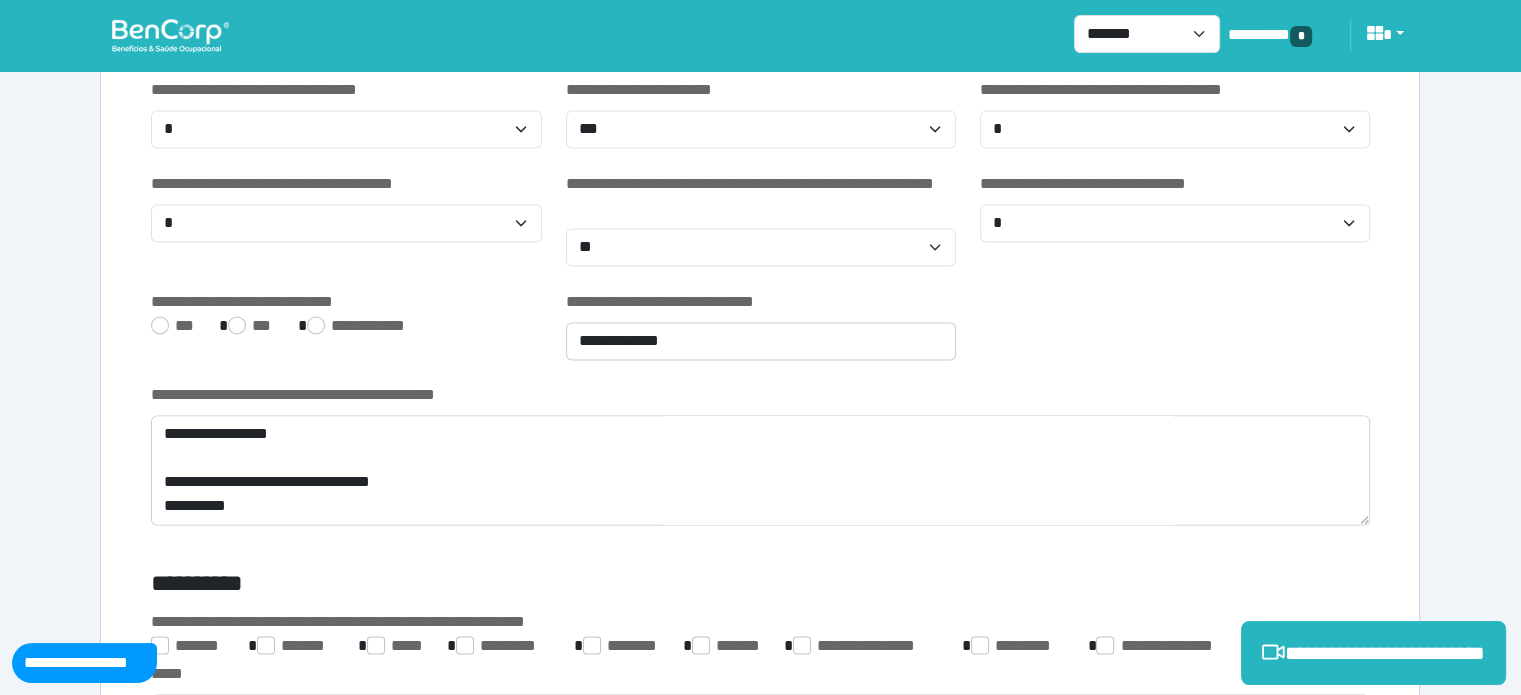 type on "**" 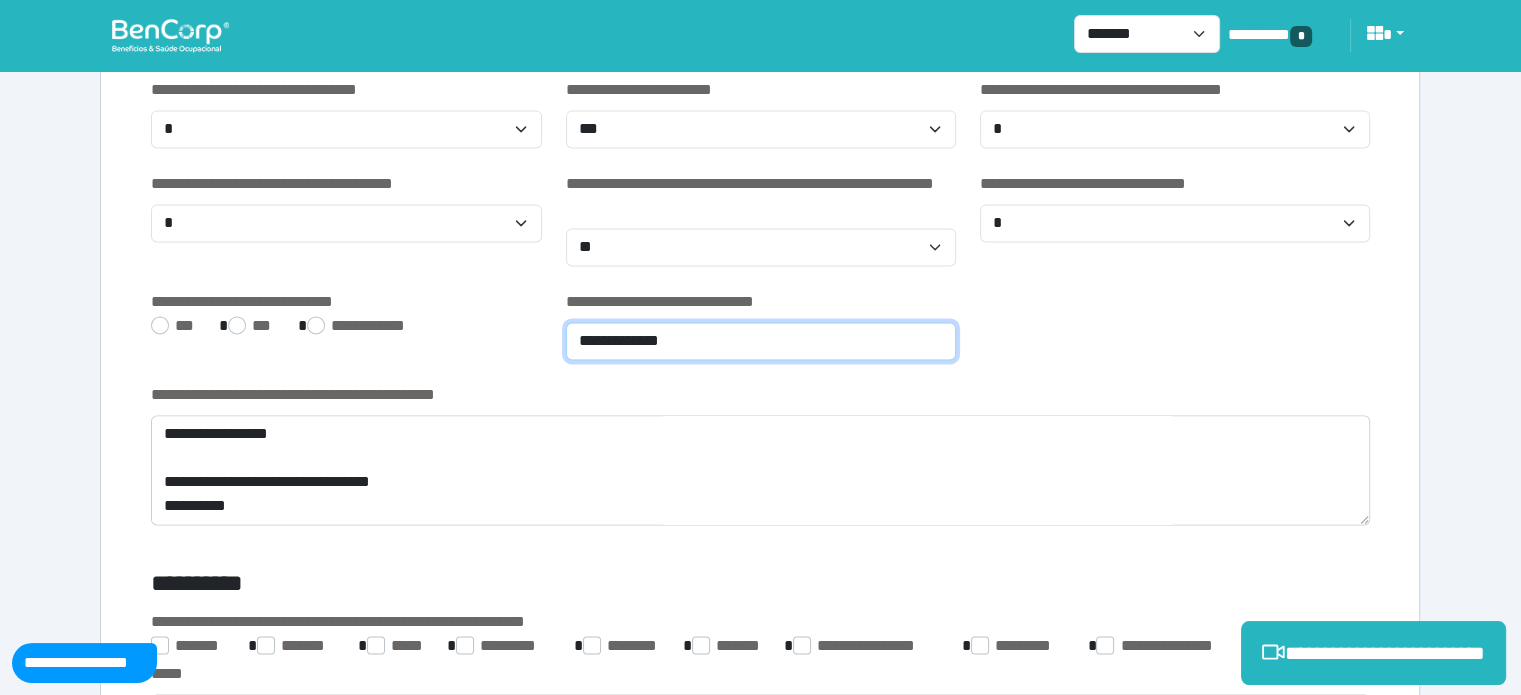 click on "**********" at bounding box center [761, 341] 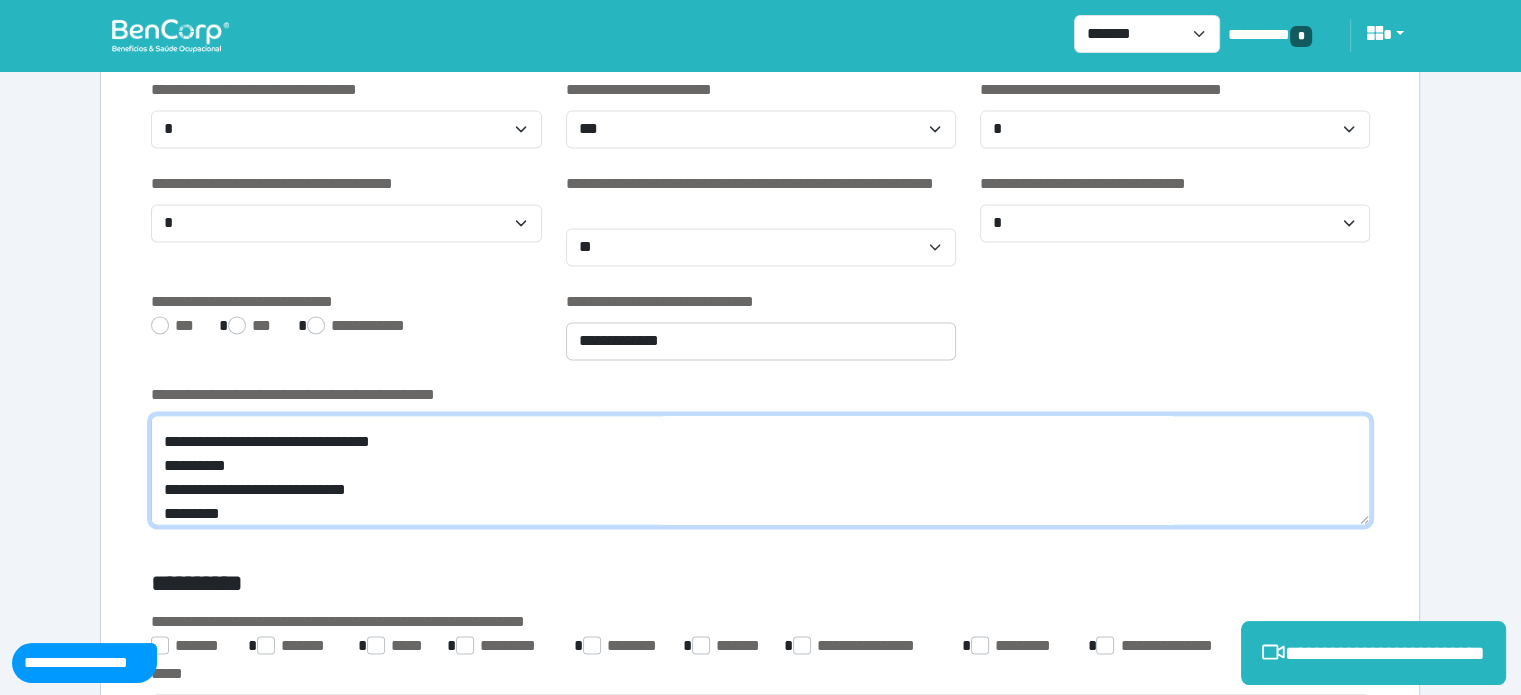 scroll, scrollTop: 80, scrollLeft: 0, axis: vertical 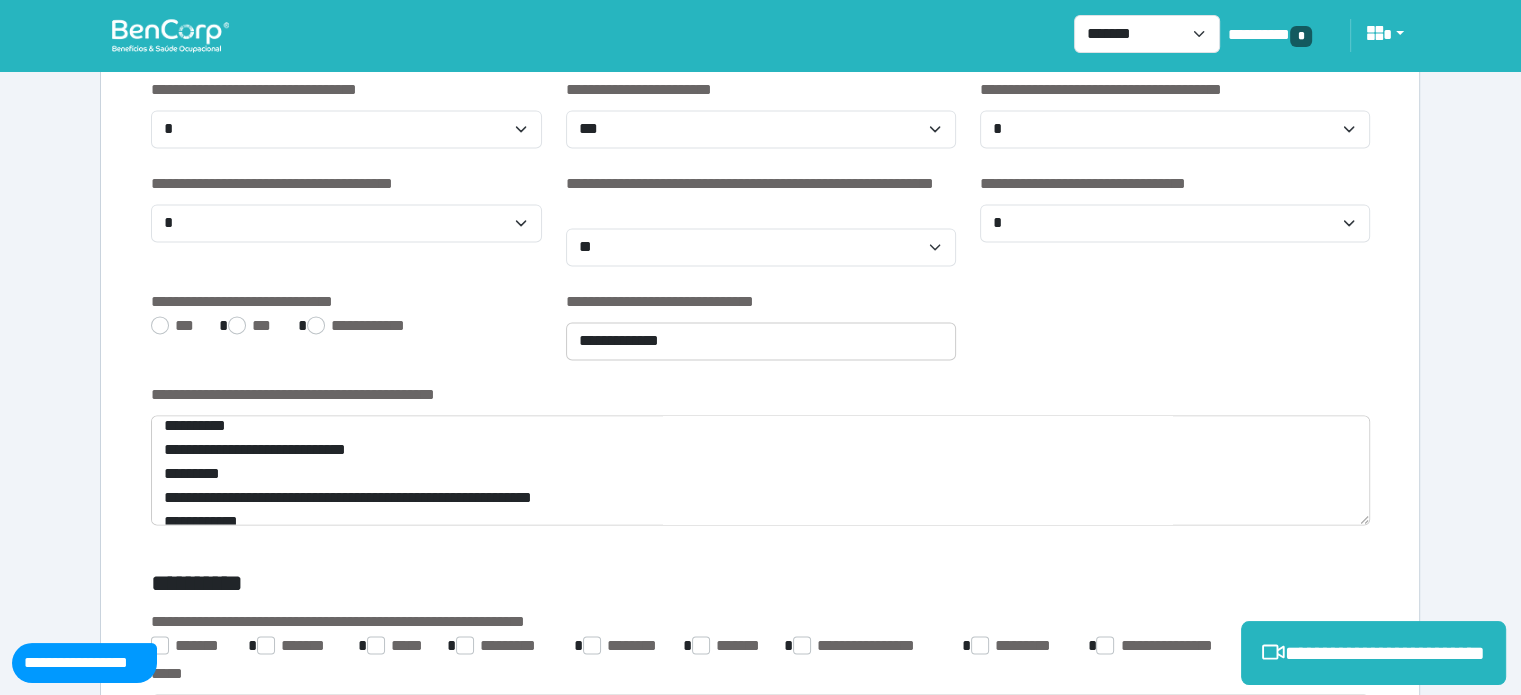 drag, startPoint x: 1375, startPoint y: 454, endPoint x: 1371, endPoint y: 501, distance: 47.169907 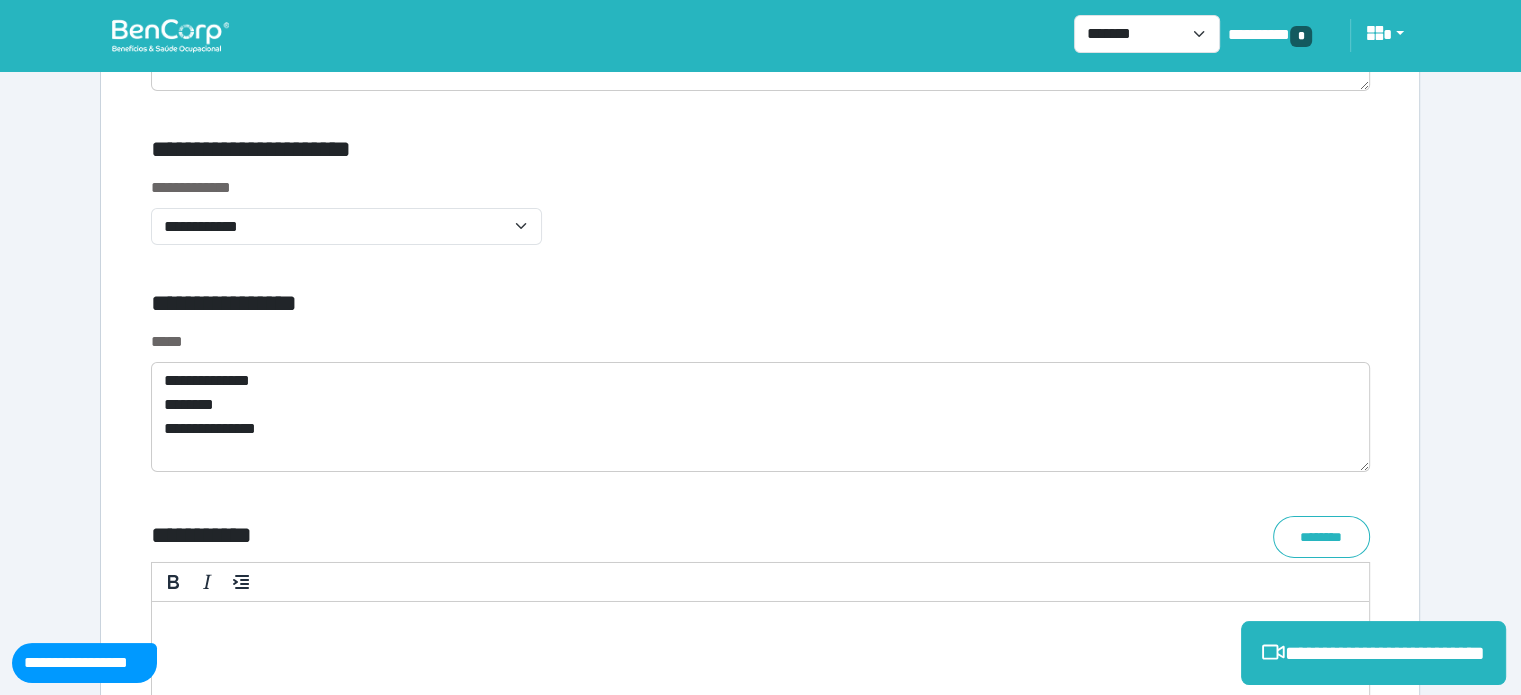scroll, scrollTop: 6823, scrollLeft: 0, axis: vertical 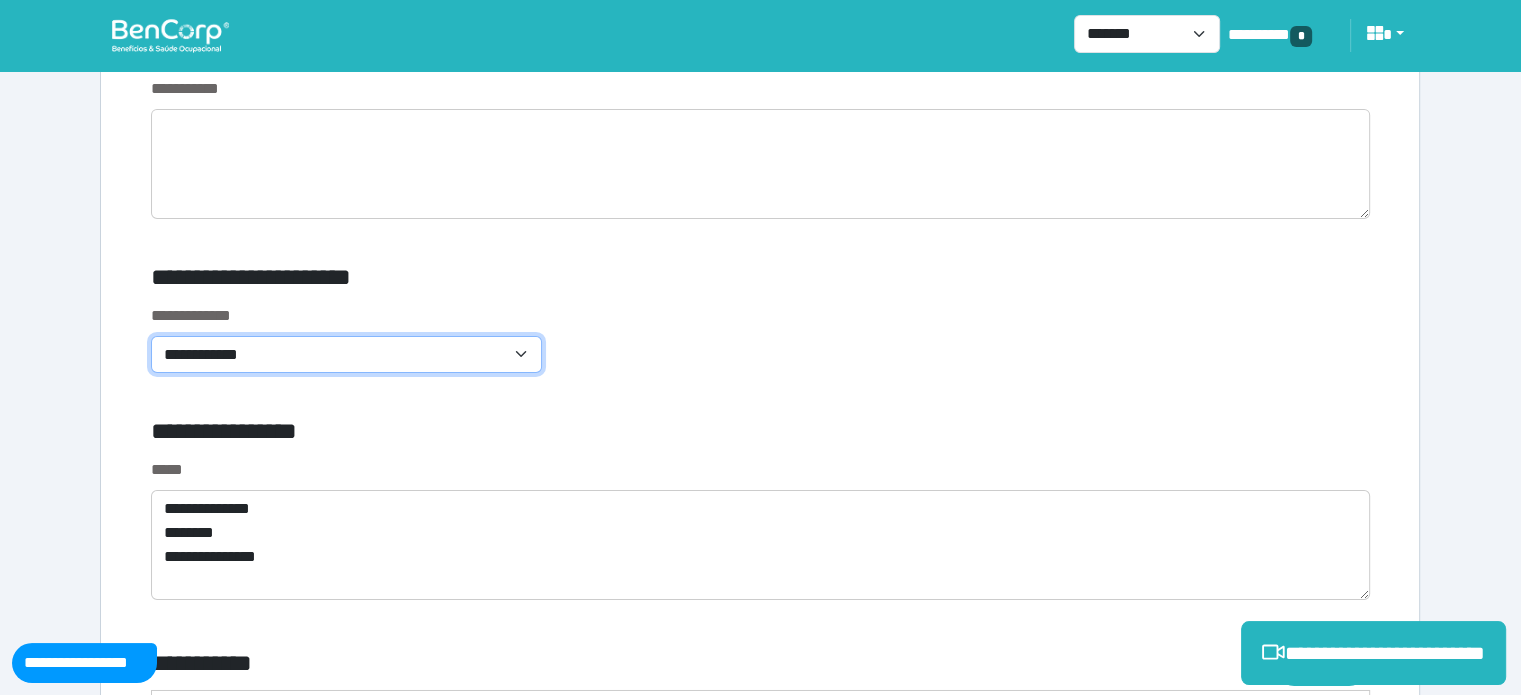 click on "**********" at bounding box center (346, 355) 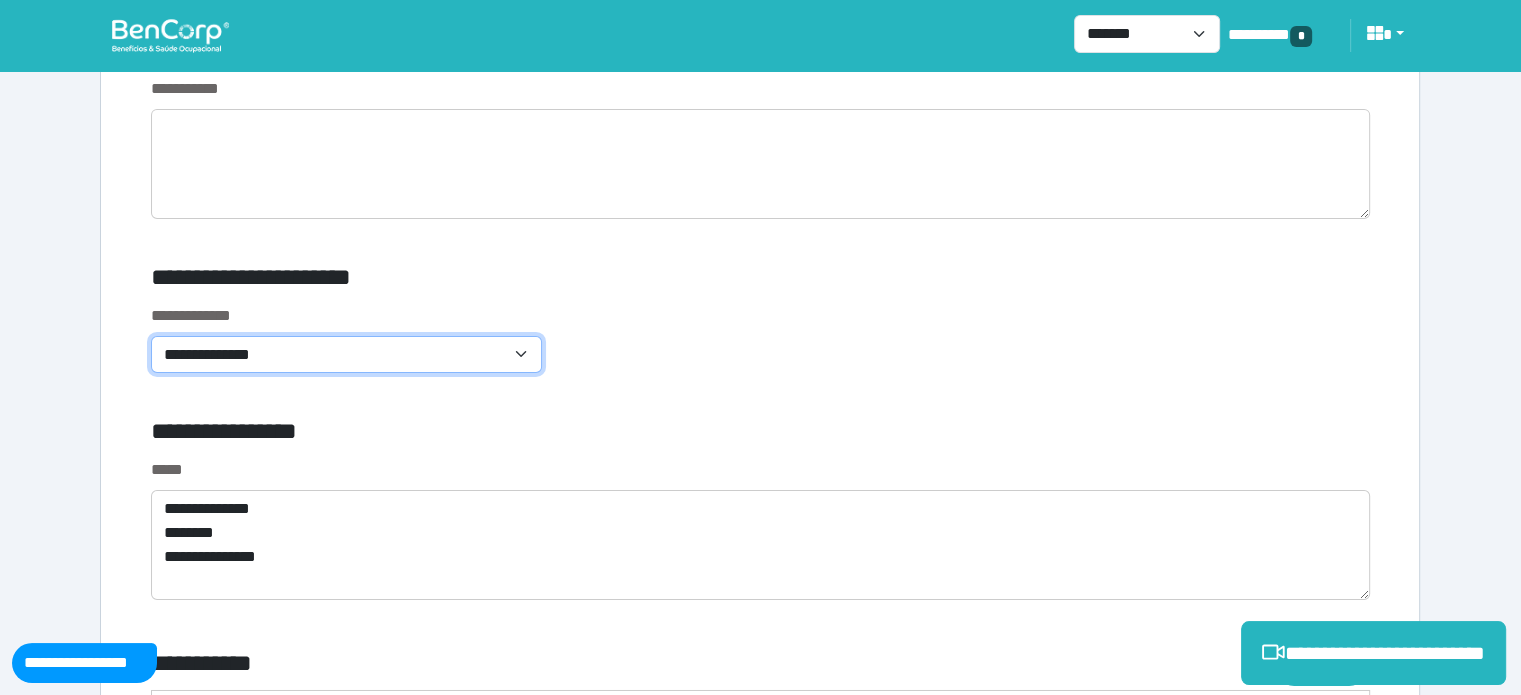 click on "**********" at bounding box center (346, 355) 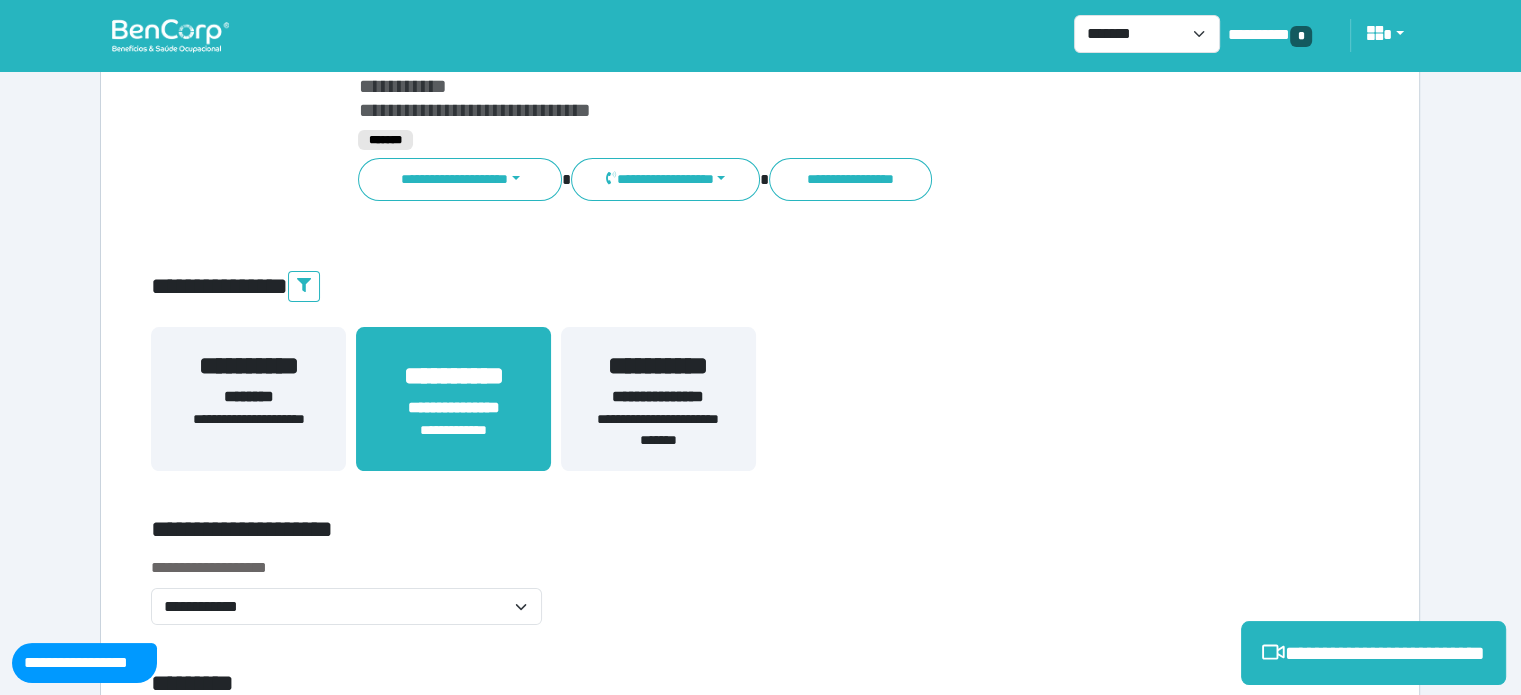 scroll, scrollTop: 0, scrollLeft: 0, axis: both 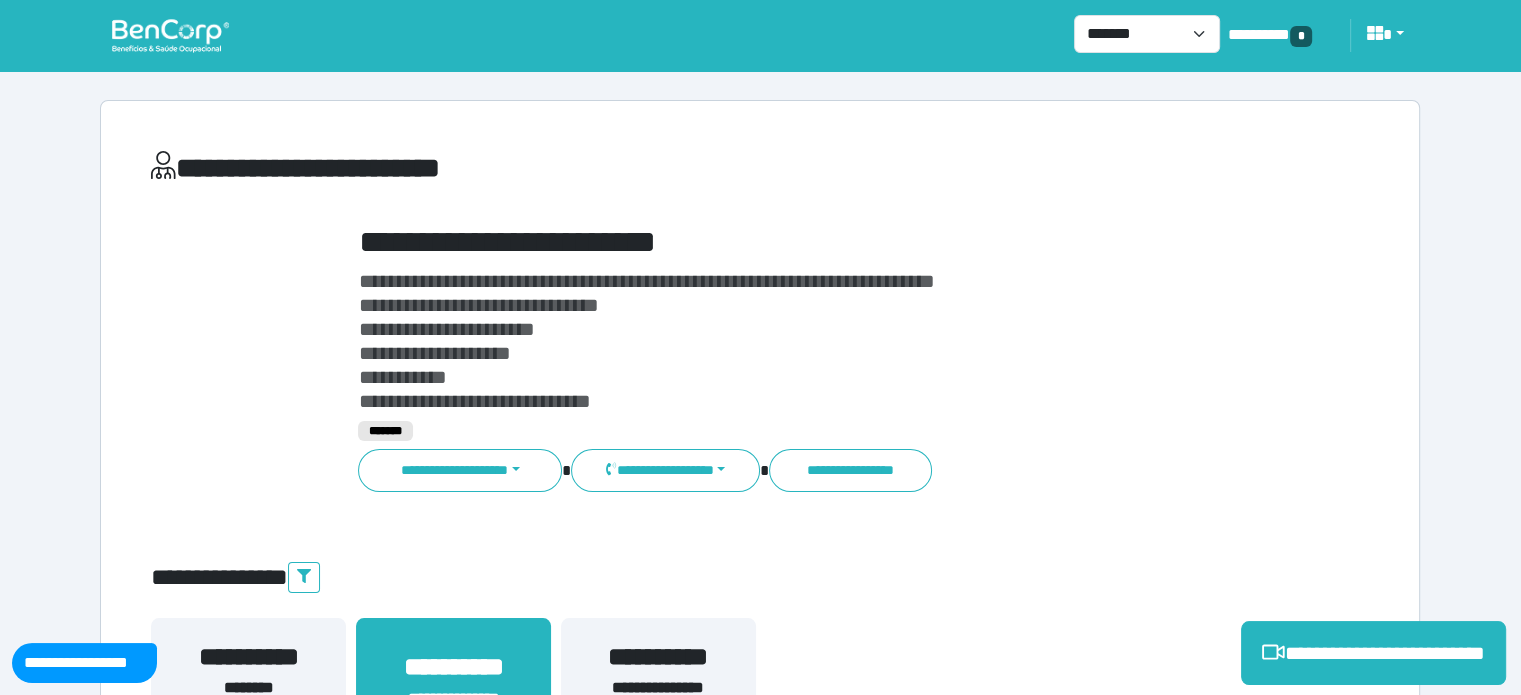 click on "**********" at bounding box center [812, 242] 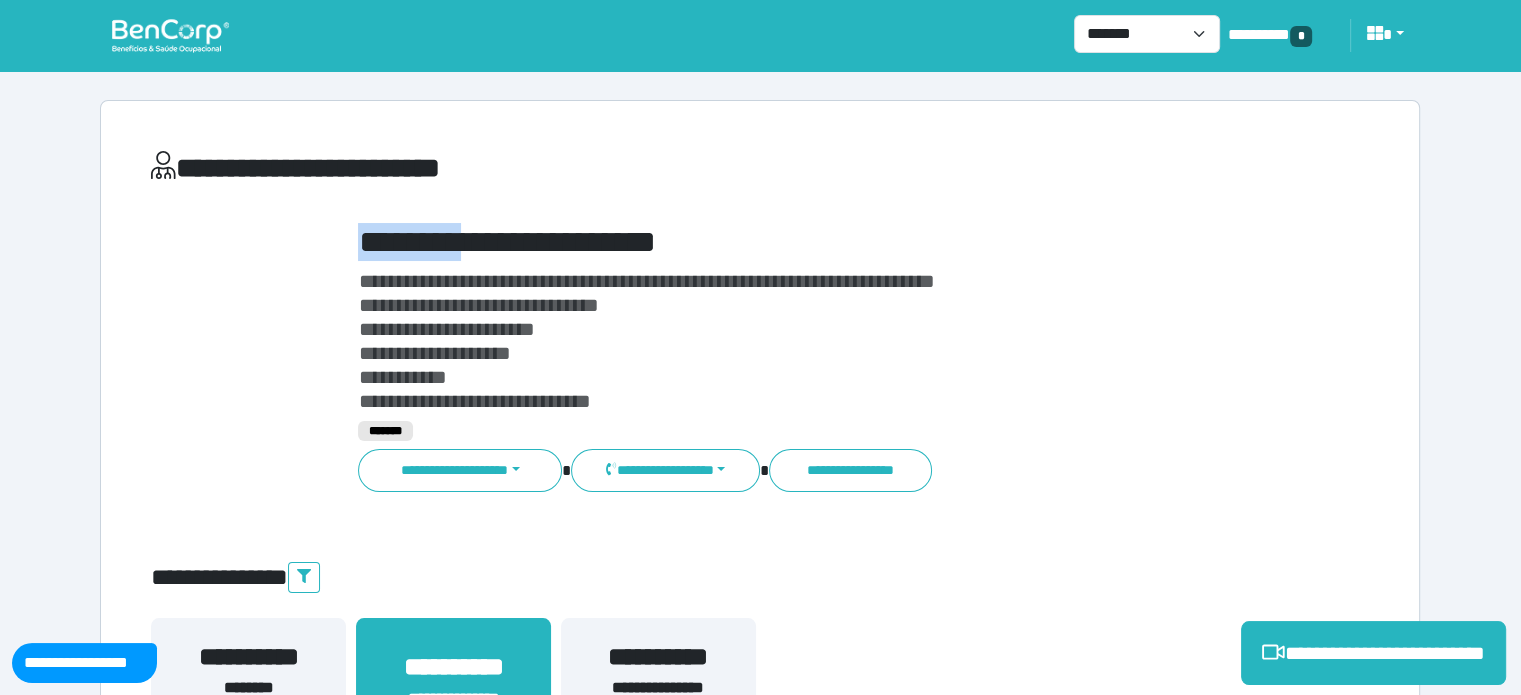 click on "**********" at bounding box center [812, 242] 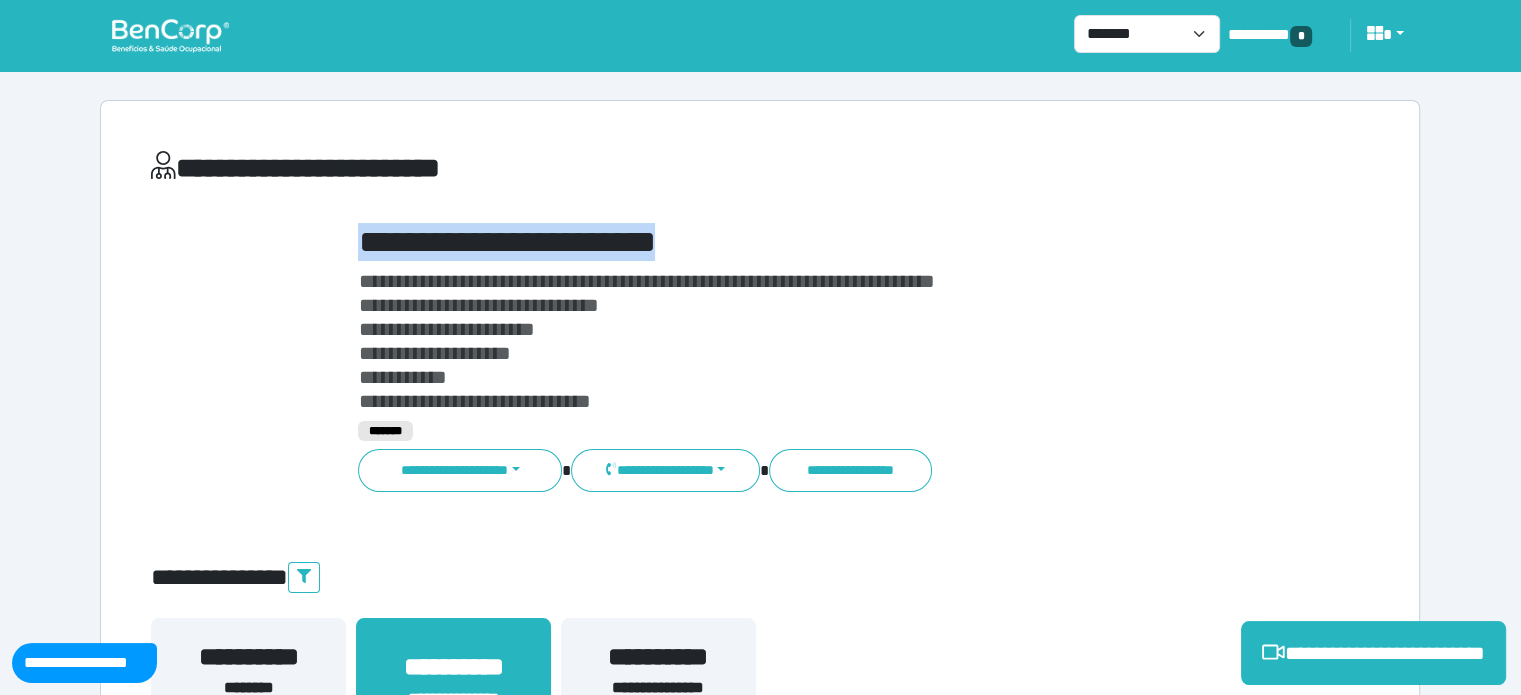 click on "**********" at bounding box center [812, 242] 